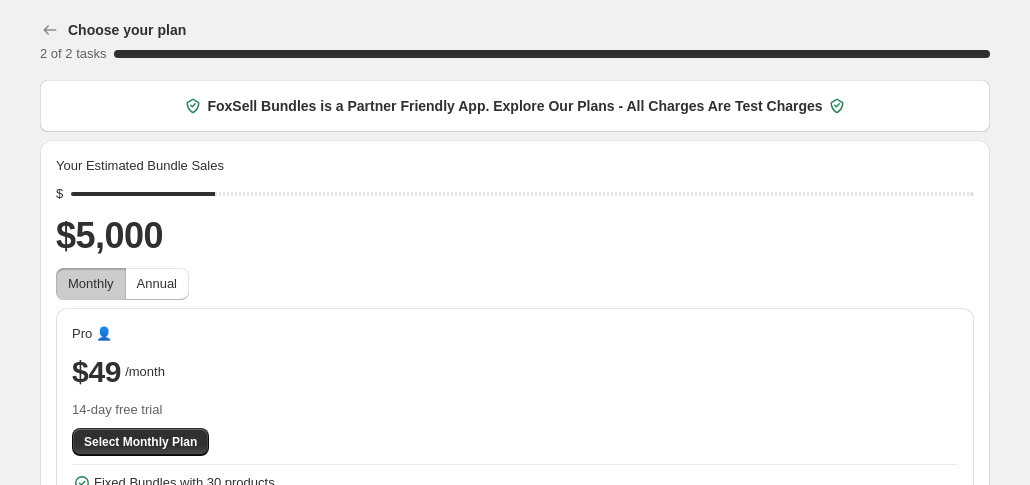 scroll, scrollTop: 0, scrollLeft: 0, axis: both 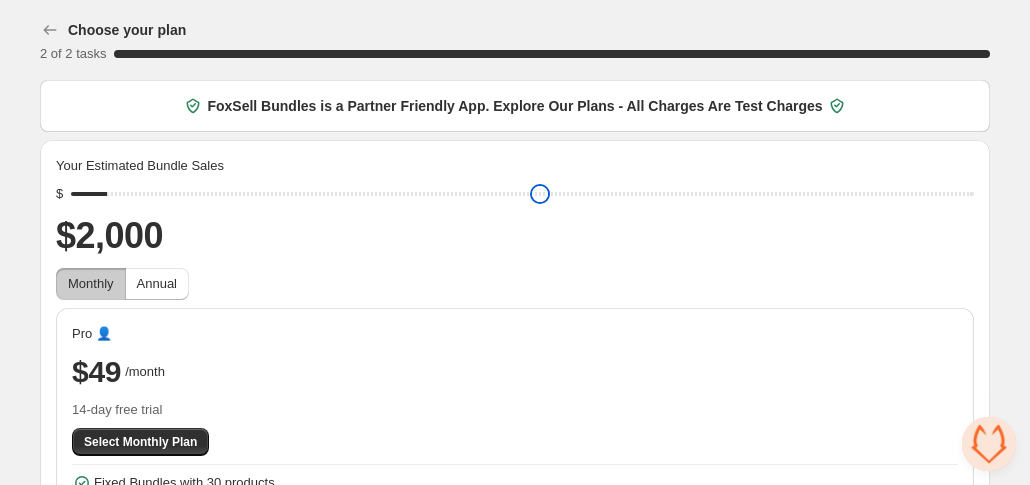 drag, startPoint x: 219, startPoint y: 197, endPoint x: 66, endPoint y: 199, distance: 153.01308 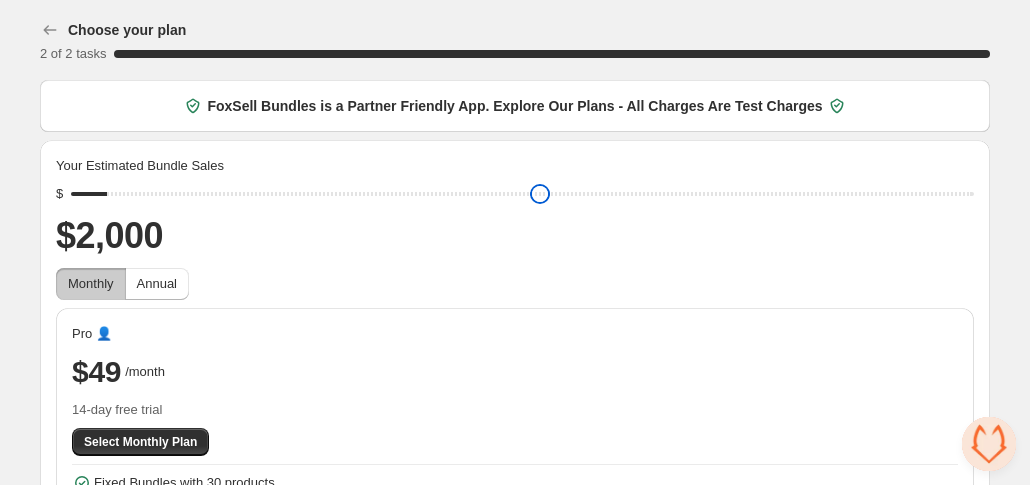 type on "****" 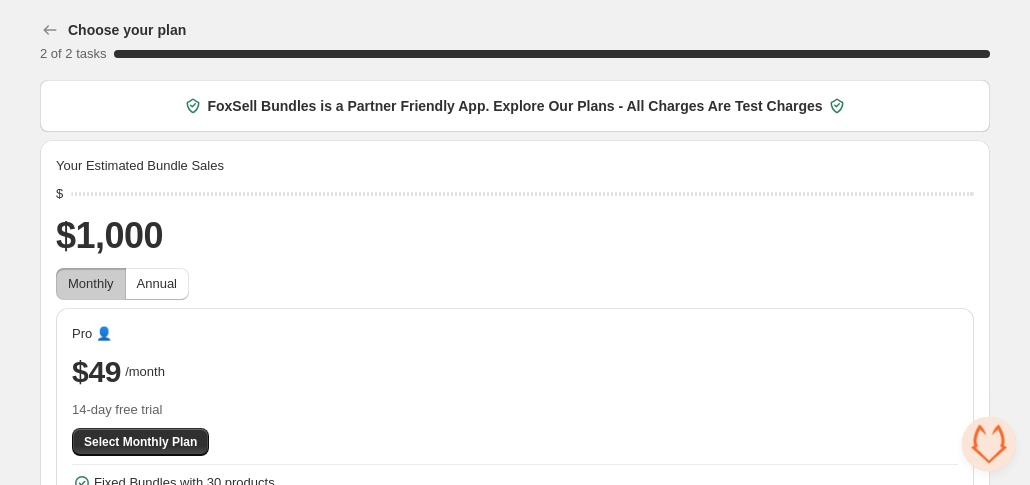 click on "Choose your plan 2 of 2 tasks 100 % FoxSell Bundles is a Partner Friendly App. Explore Our Plans - All Charges Are Test Charges Your Estimated Bundle Sales $ $1,000 Monthly Annual Pro 👤 $49 /month 14-day free trial Select Monthly Plan Fixed Bundles with 30 products Volume Bundles with Quantity Breaks Cross Sell Bundles Mix and Match Bundles with Infinite Options Inventory Management Seamless Checkout Experience" at bounding box center [515, 336] 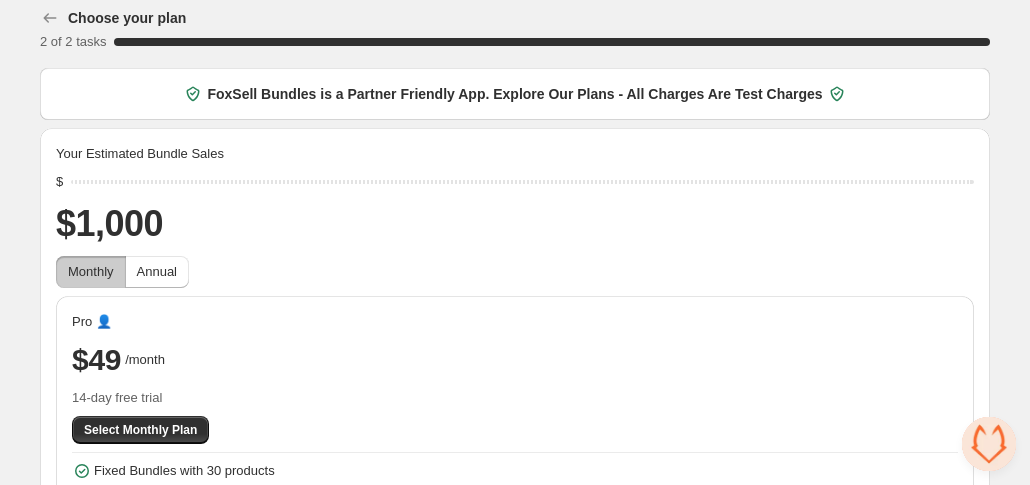 scroll, scrollTop: 0, scrollLeft: 0, axis: both 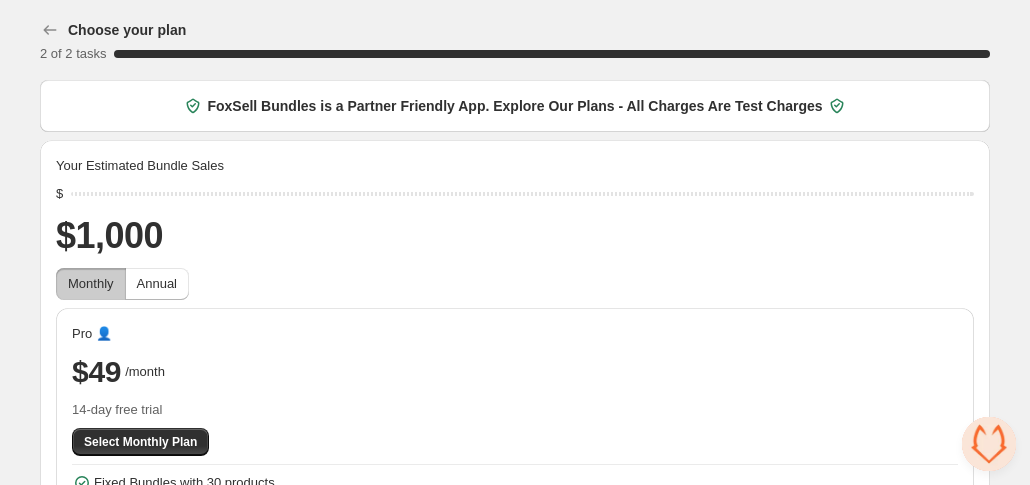 click on "FoxSell Bundles is a Partner Friendly App. Explore Our Plans - All Charges Are Test Charges" at bounding box center [514, 106] 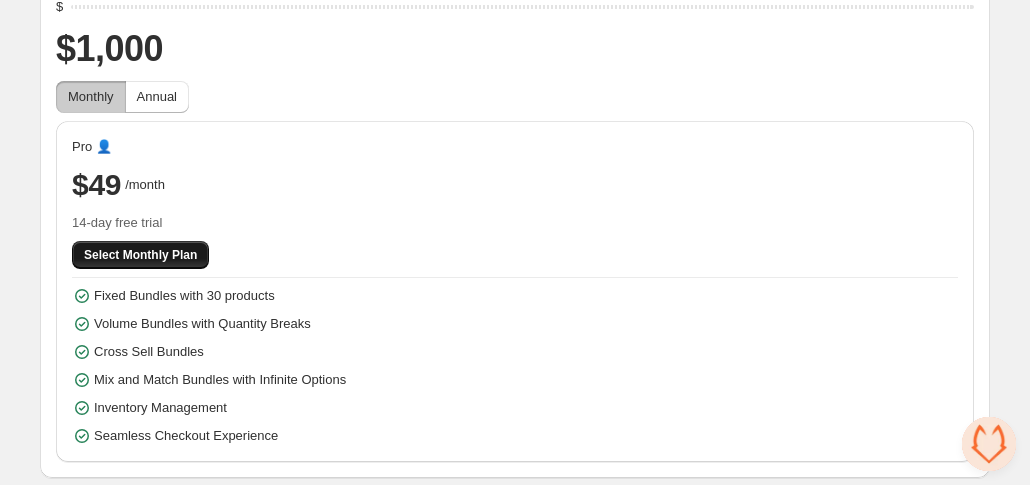 click on "Select Monthly Plan" at bounding box center [140, 255] 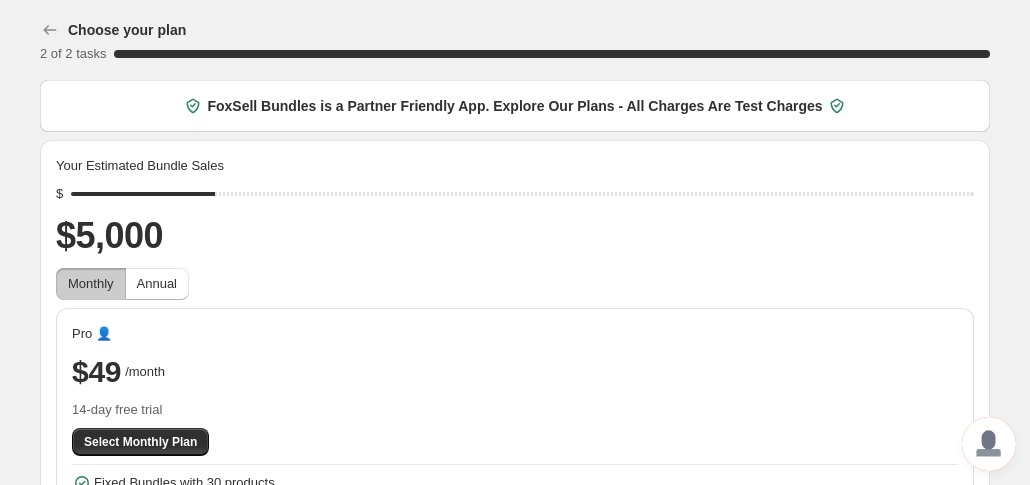scroll, scrollTop: 121, scrollLeft: 0, axis: vertical 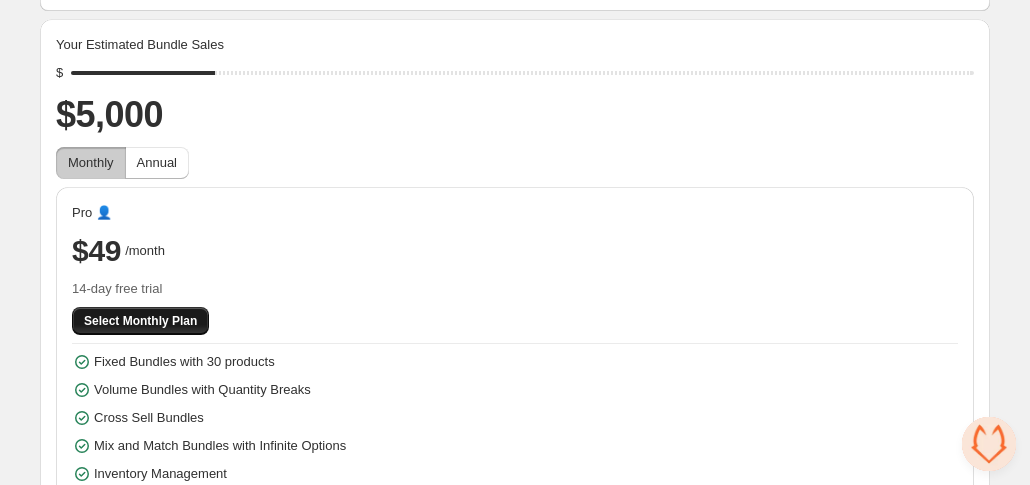 click on "Select Monthly Plan" at bounding box center (140, 321) 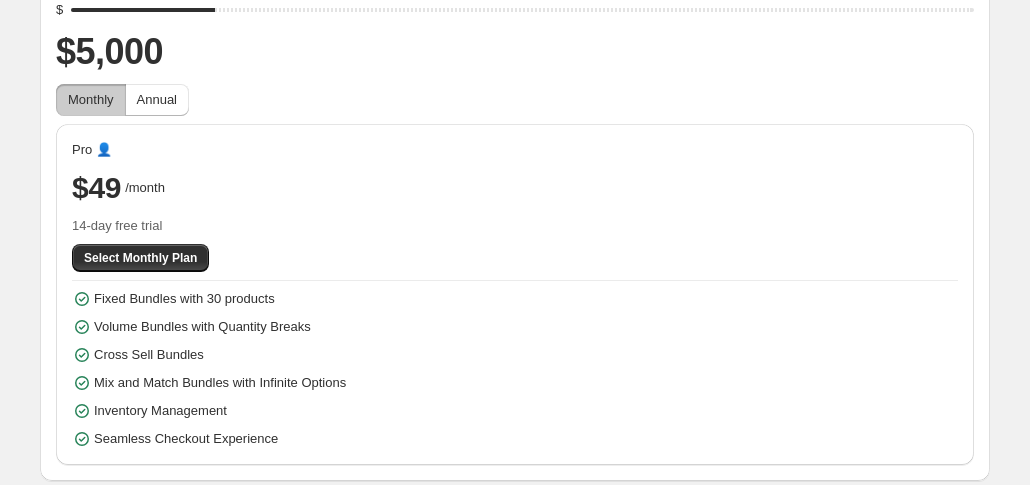 scroll, scrollTop: 185, scrollLeft: 0, axis: vertical 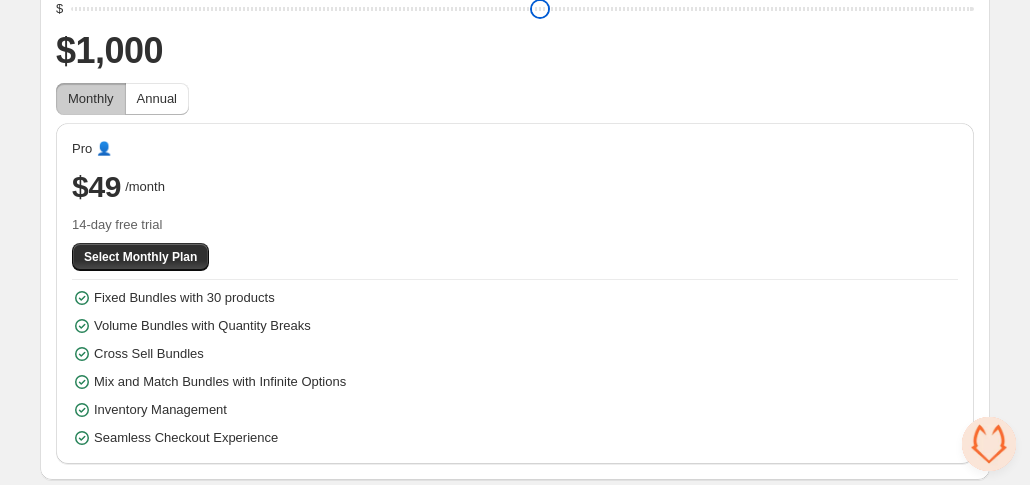 drag, startPoint x: 222, startPoint y: 11, endPoint x: 74, endPoint y: 17, distance: 148.12157 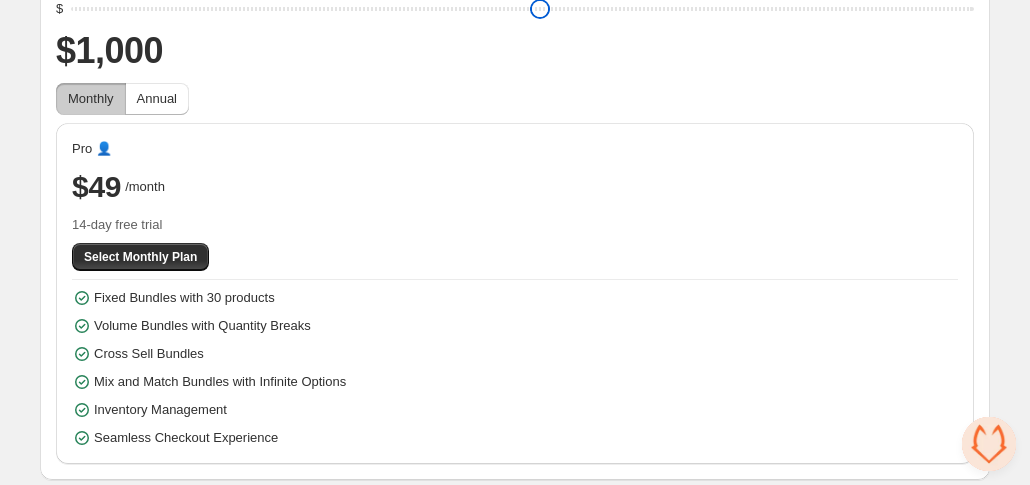 type on "****" 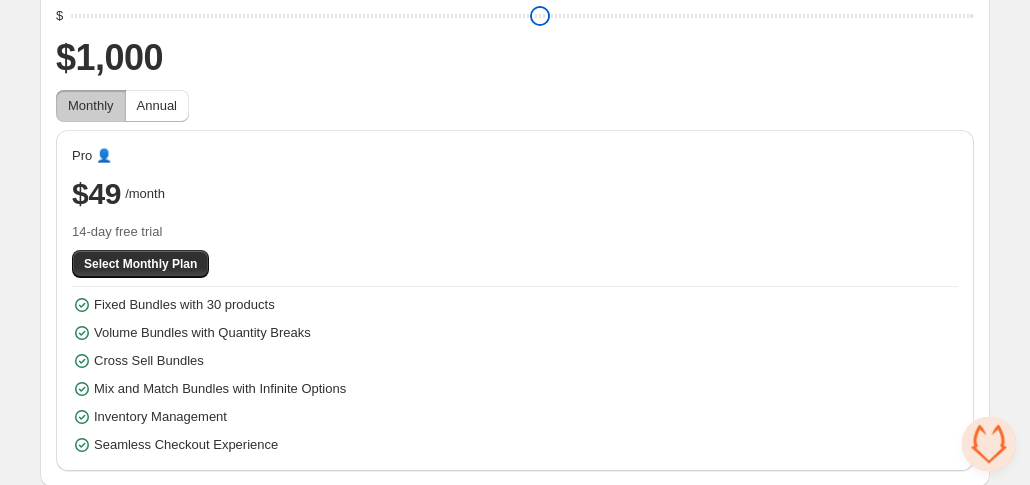 scroll, scrollTop: 187, scrollLeft: 0, axis: vertical 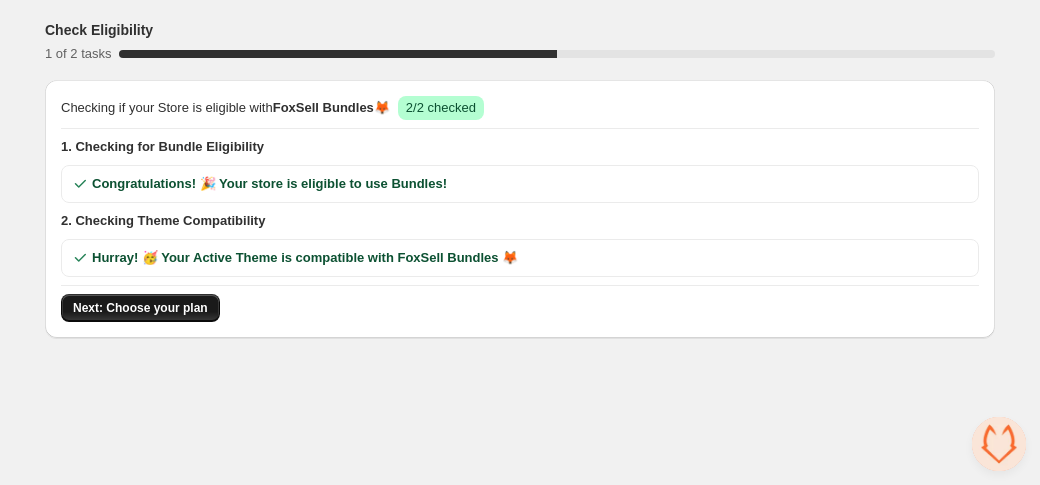 click on "Next: Choose your plan" at bounding box center [140, 308] 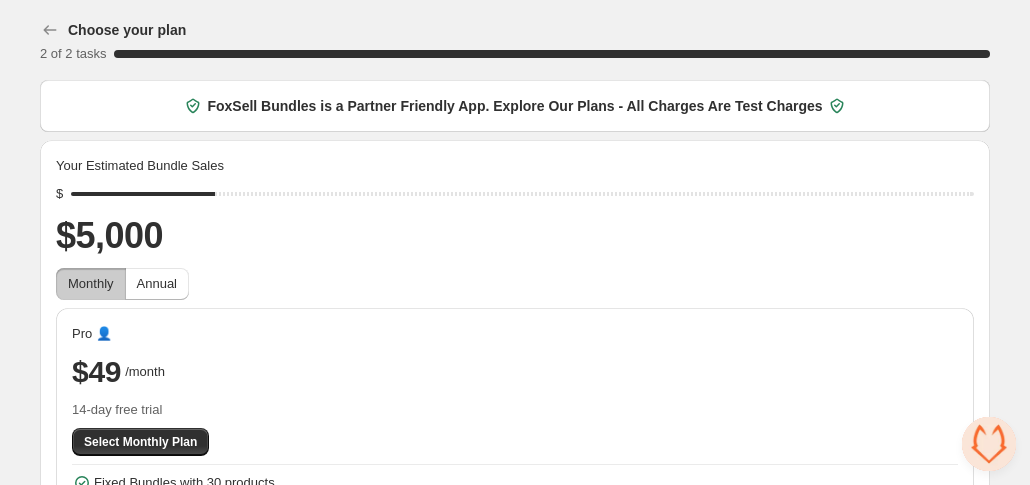 scroll, scrollTop: 187, scrollLeft: 0, axis: vertical 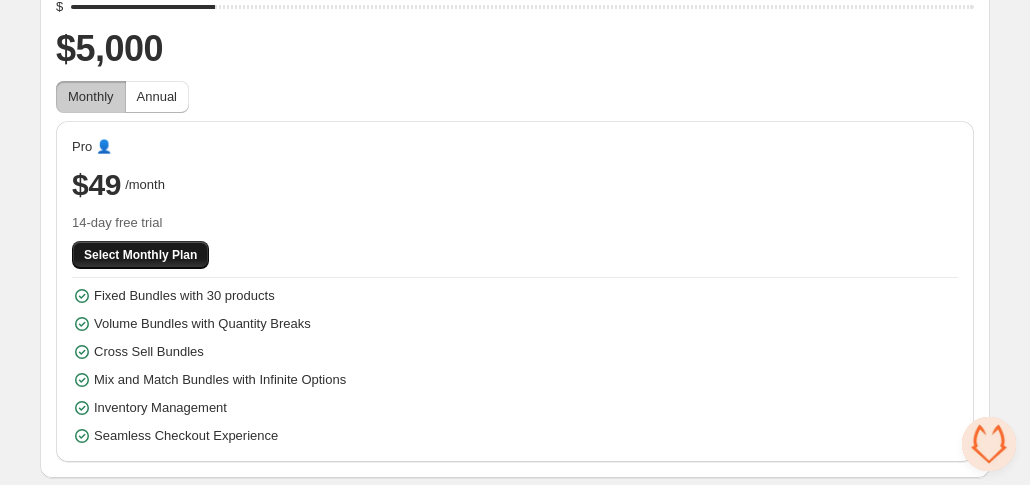 click on "Select Monthly Plan" at bounding box center (140, 255) 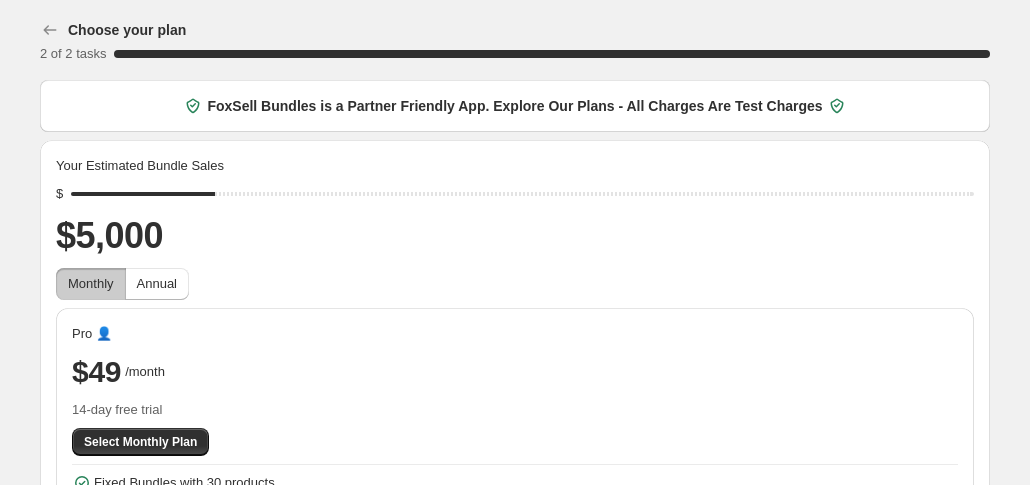 scroll, scrollTop: 187, scrollLeft: 0, axis: vertical 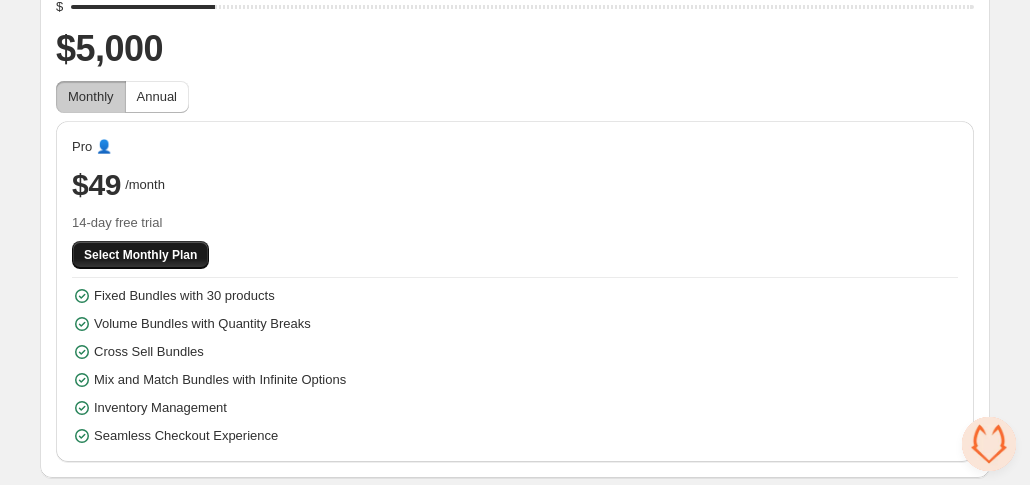 click on "Select Monthly Plan" at bounding box center [140, 255] 